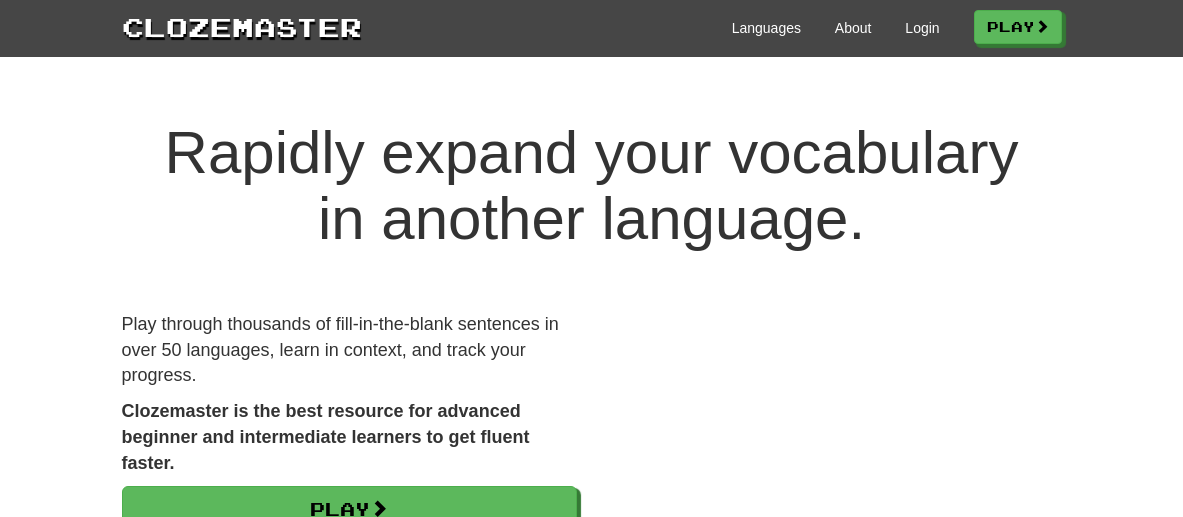 scroll, scrollTop: 0, scrollLeft: 0, axis: both 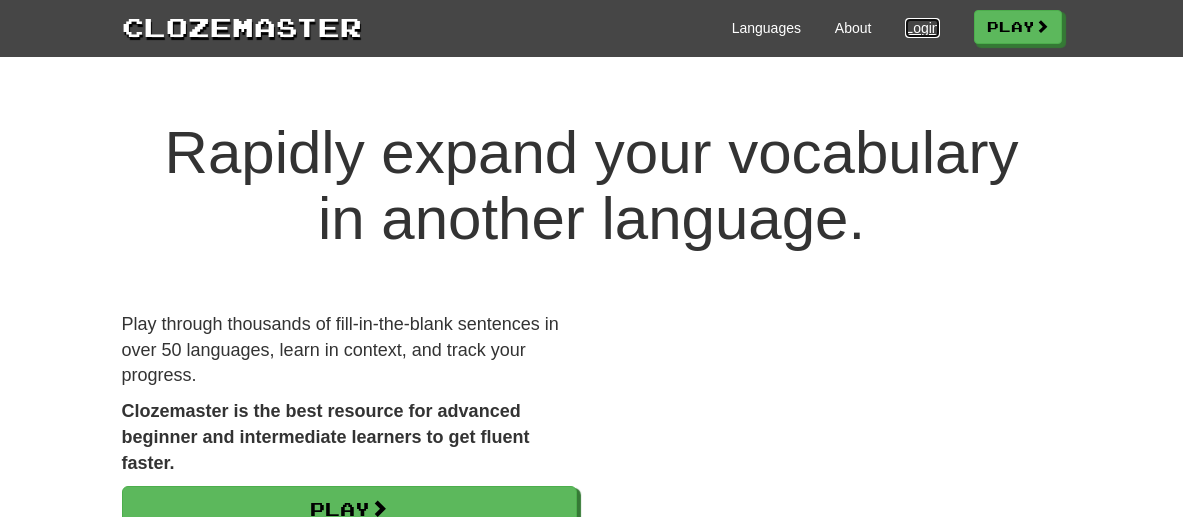 click on "Login" at bounding box center (922, 28) 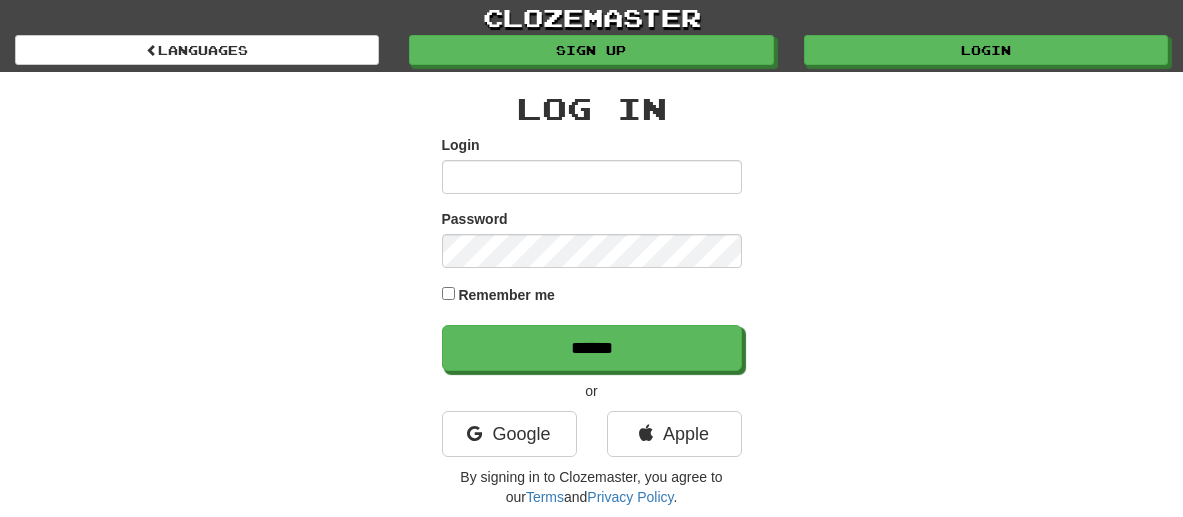 scroll, scrollTop: 0, scrollLeft: 0, axis: both 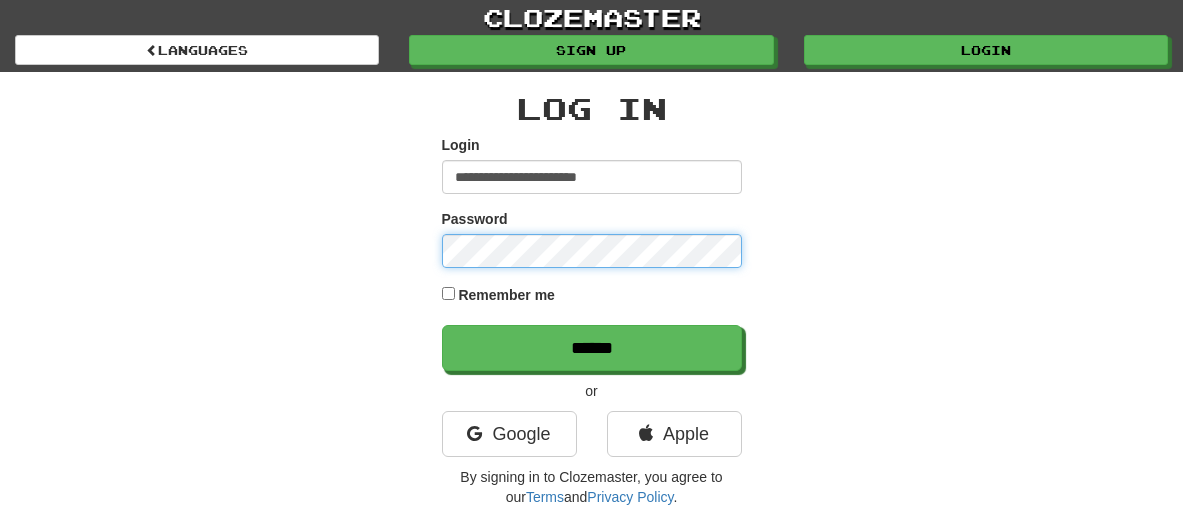 click on "******" at bounding box center [592, 348] 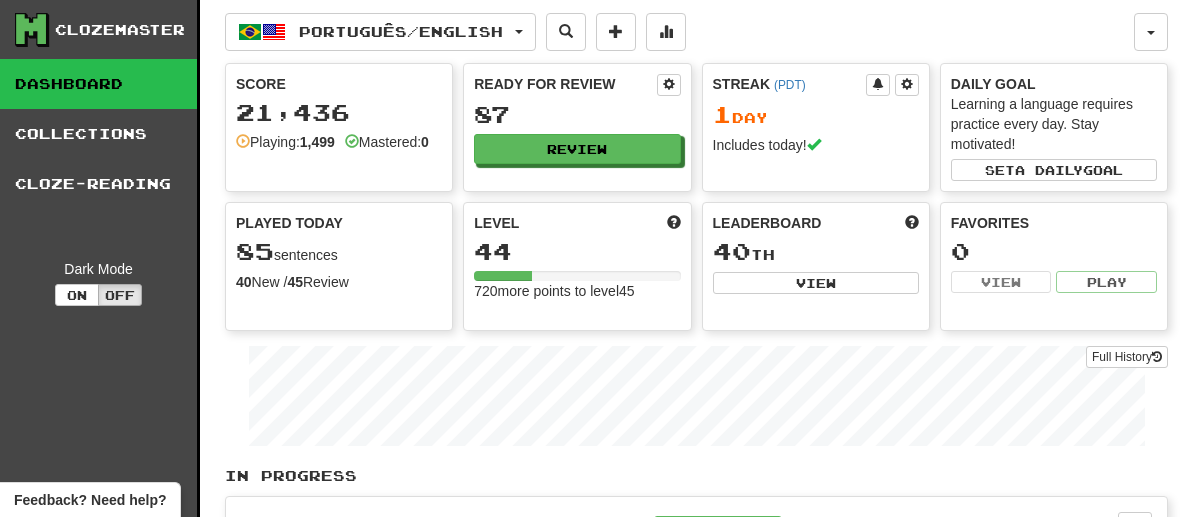 scroll, scrollTop: 0, scrollLeft: 0, axis: both 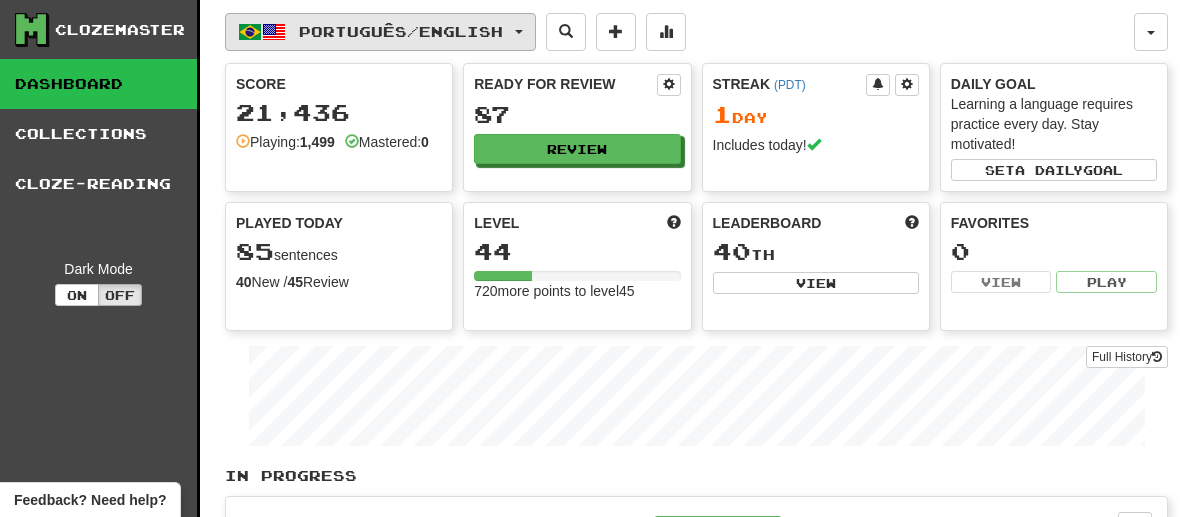click on "Português  /  English" at bounding box center (380, 32) 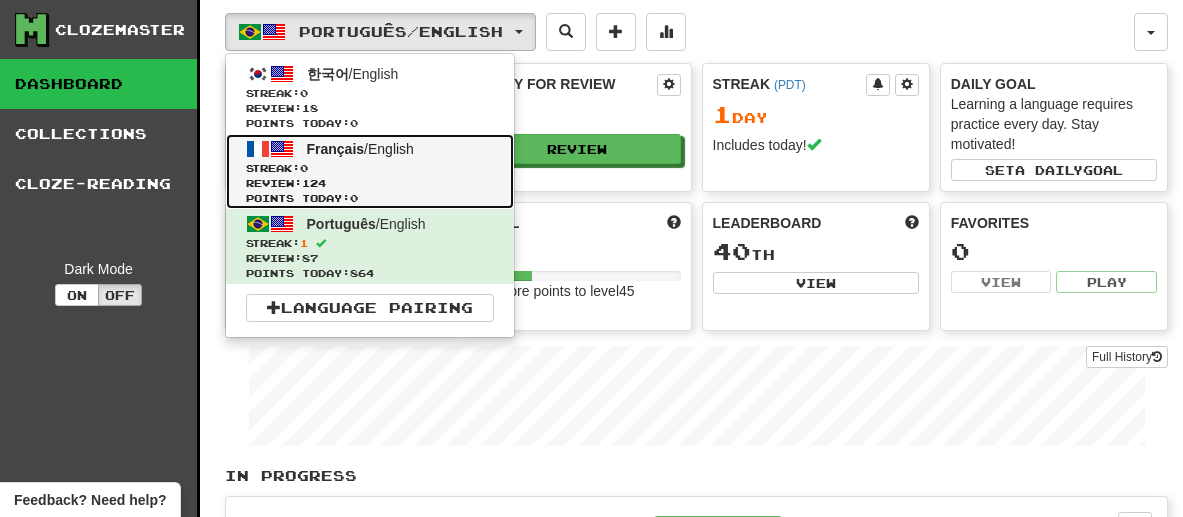 click on "Streak:  0" at bounding box center (370, 168) 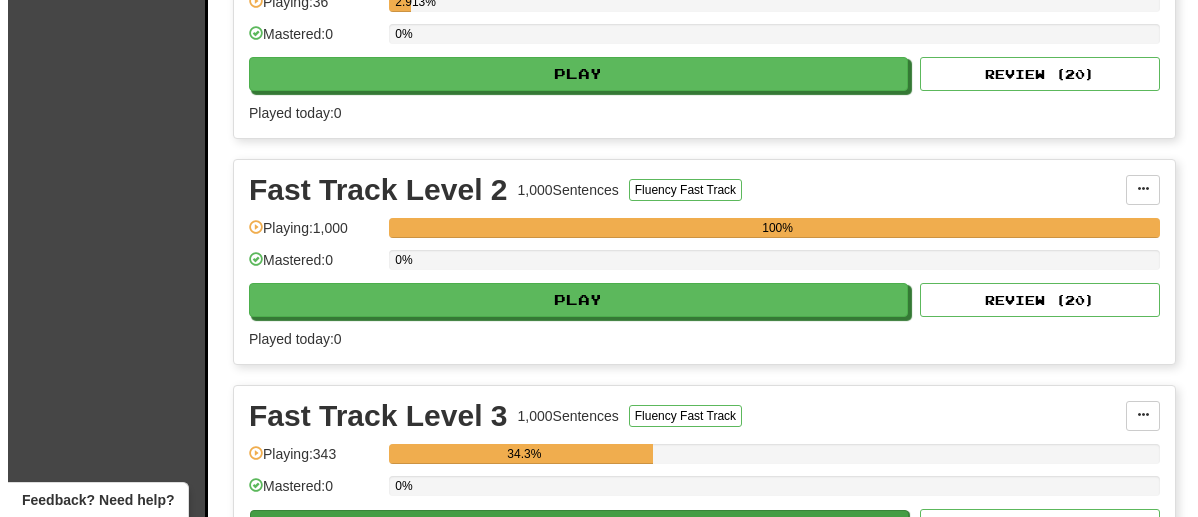scroll, scrollTop: 800, scrollLeft: 0, axis: vertical 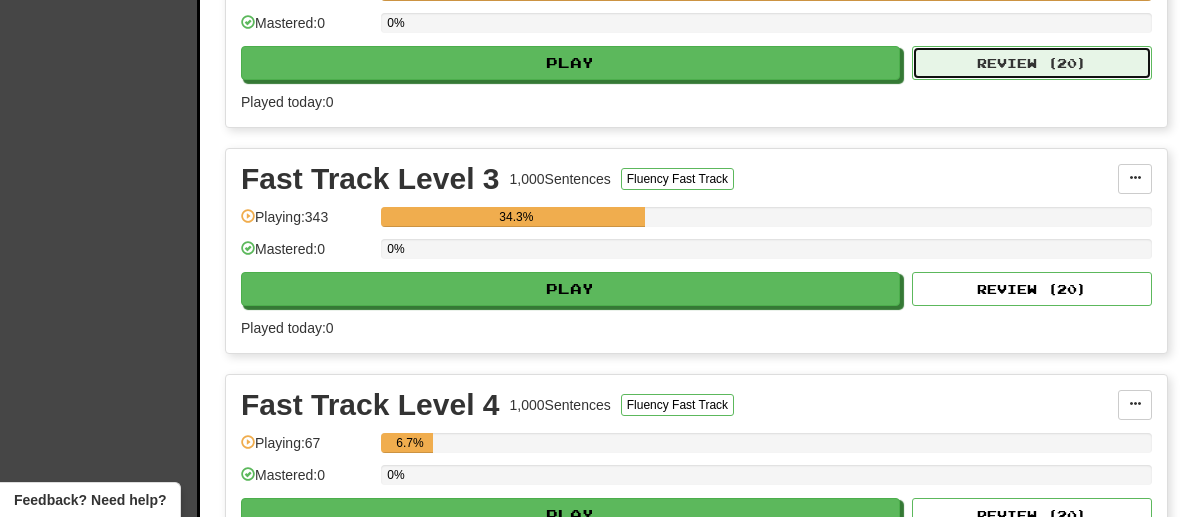 click on "Review ( 20 )" at bounding box center [1032, 63] 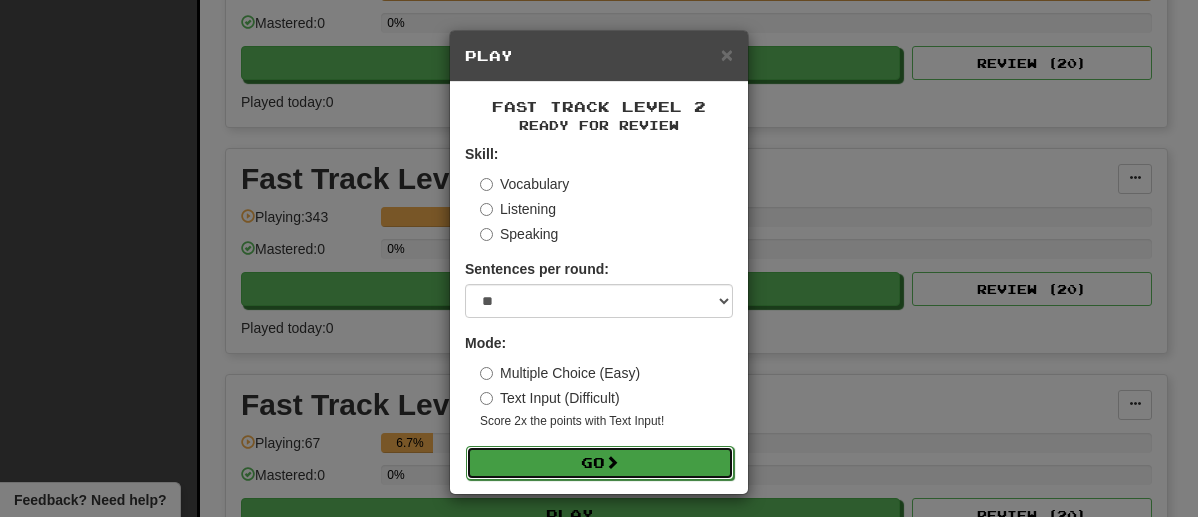 click on "Go" at bounding box center (600, 463) 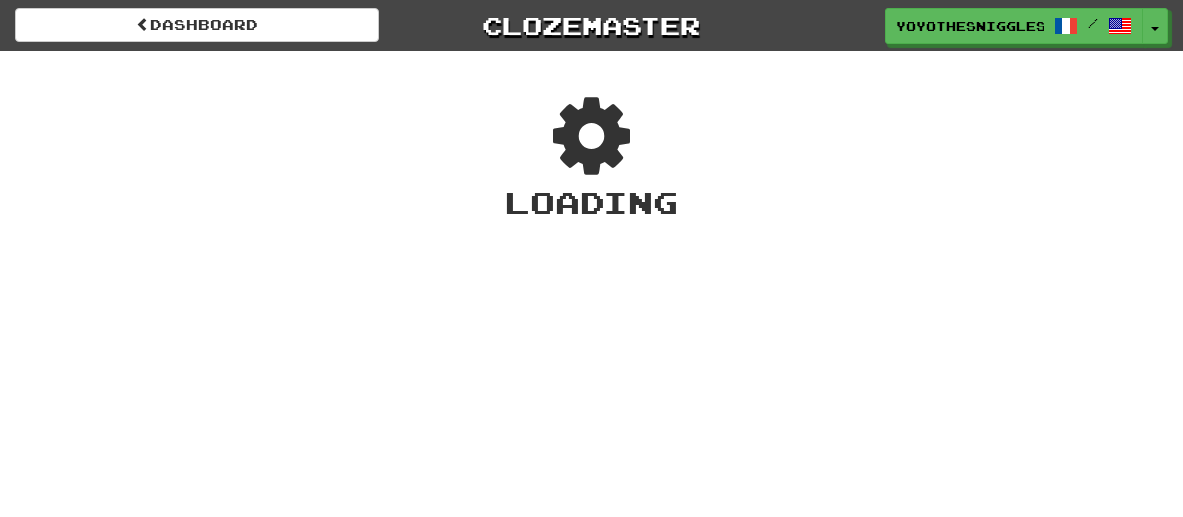 scroll, scrollTop: 0, scrollLeft: 0, axis: both 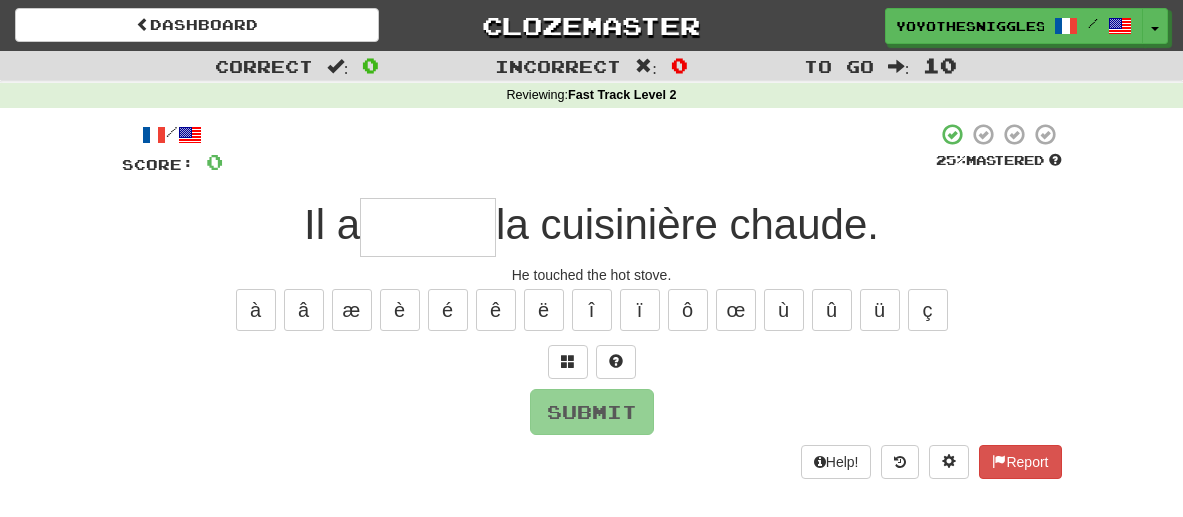 click at bounding box center (428, 227) 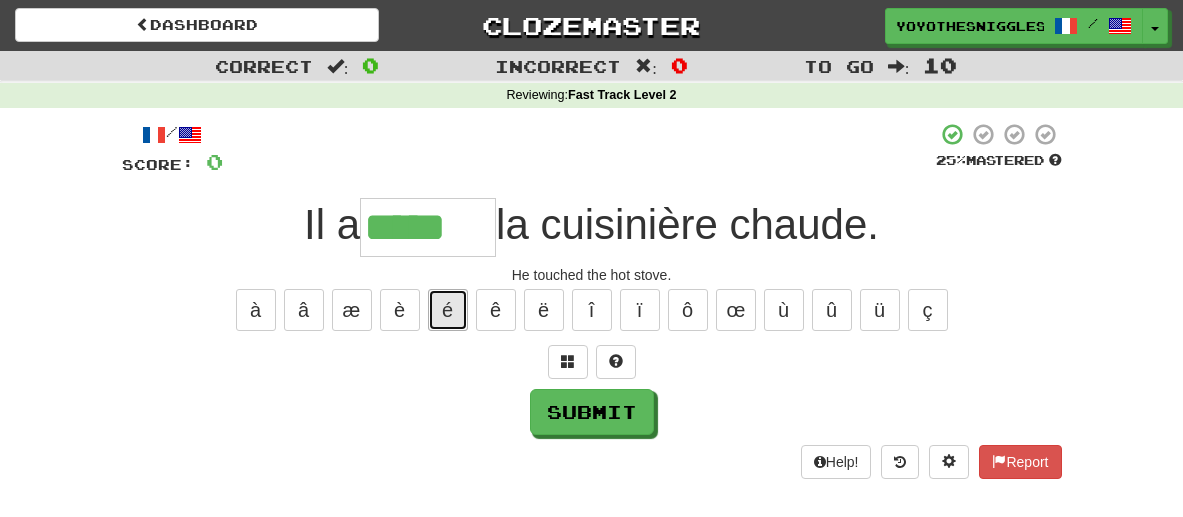 click on "é" at bounding box center [448, 310] 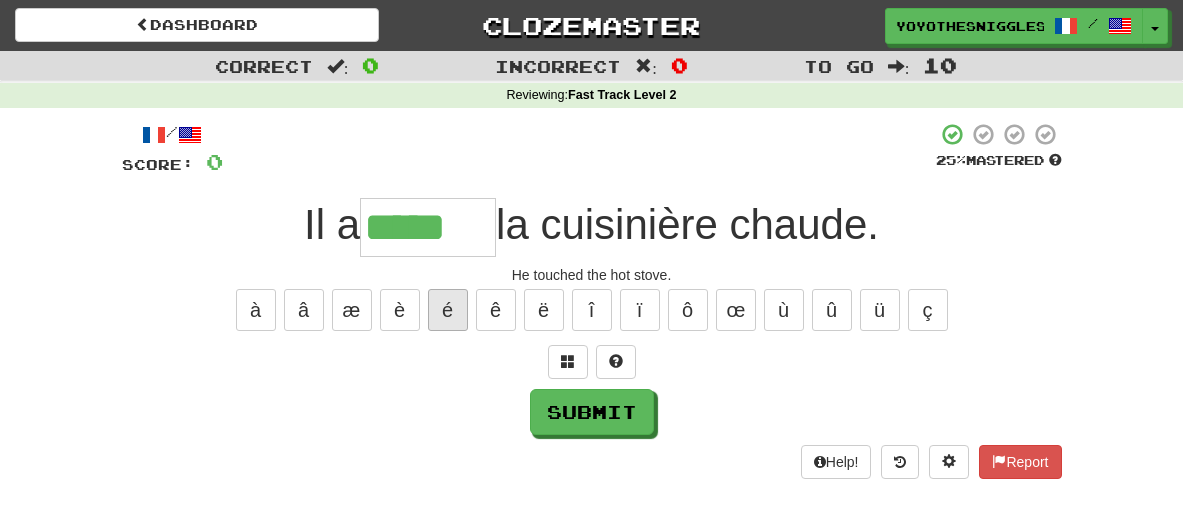 type on "******" 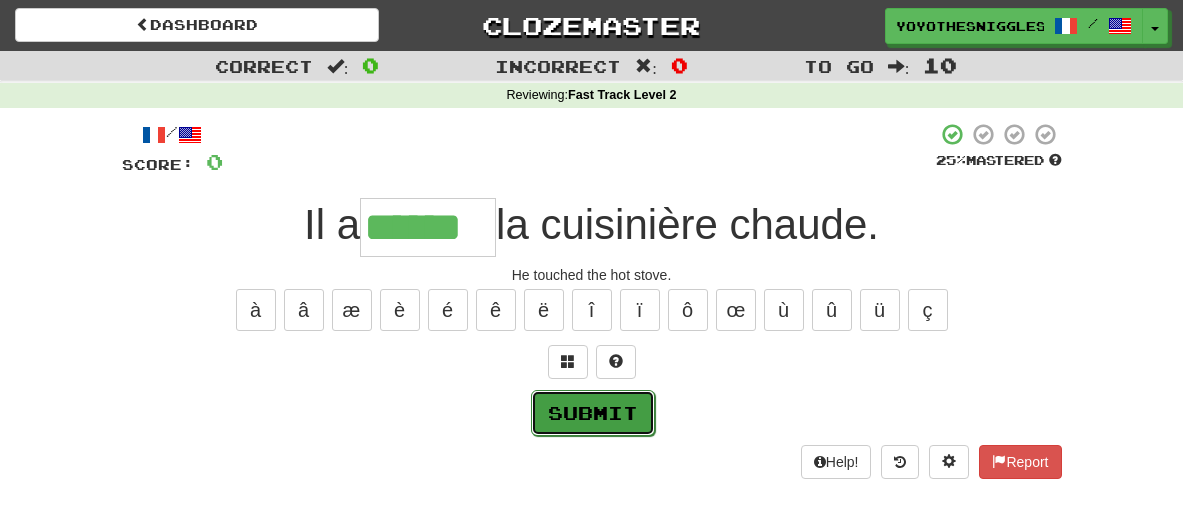 click on "Submit" at bounding box center (593, 413) 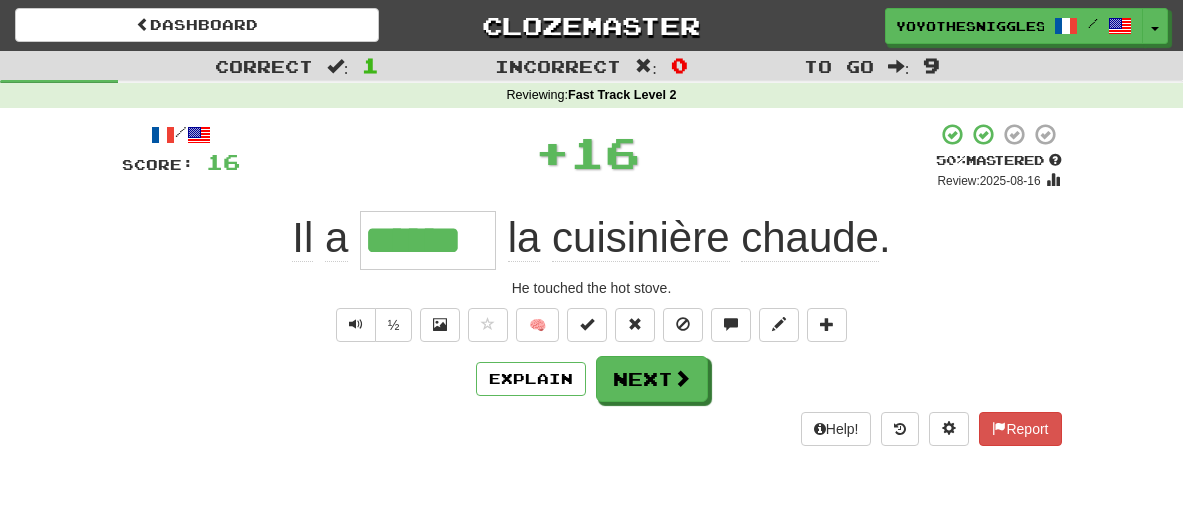 click on "Help!  Report" at bounding box center [592, 429] 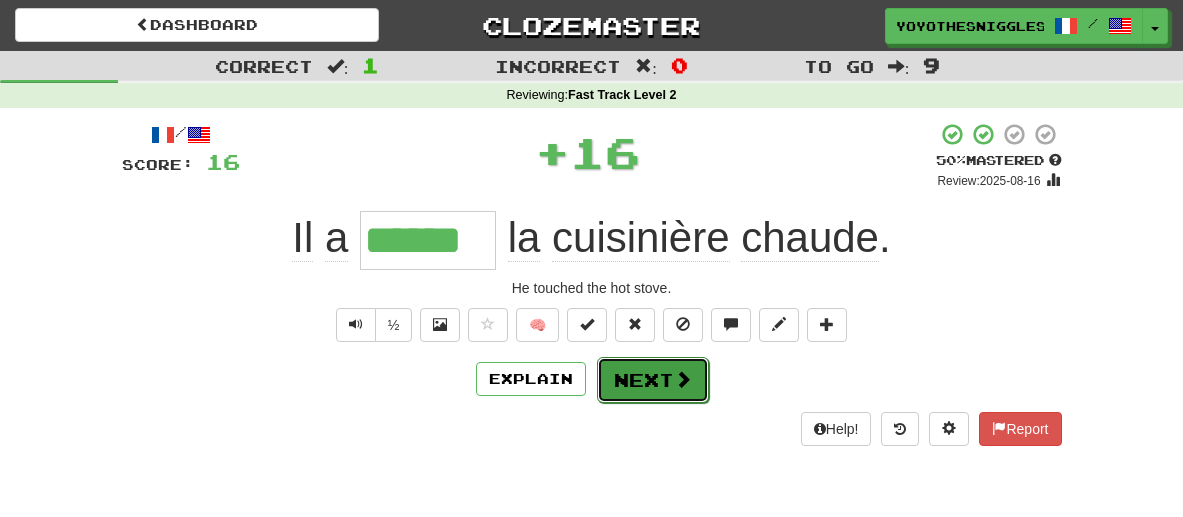 click on "Next" at bounding box center (653, 380) 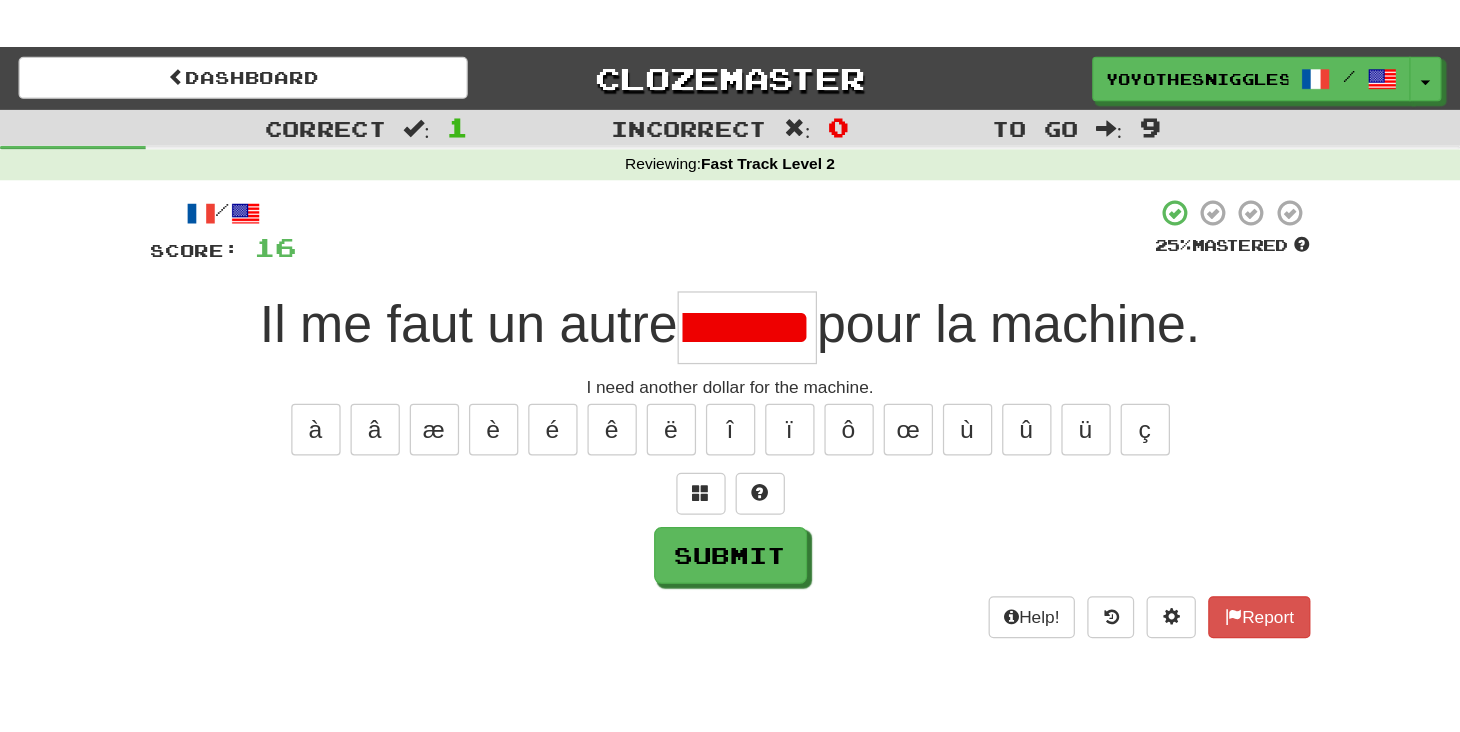 scroll, scrollTop: 0, scrollLeft: 0, axis: both 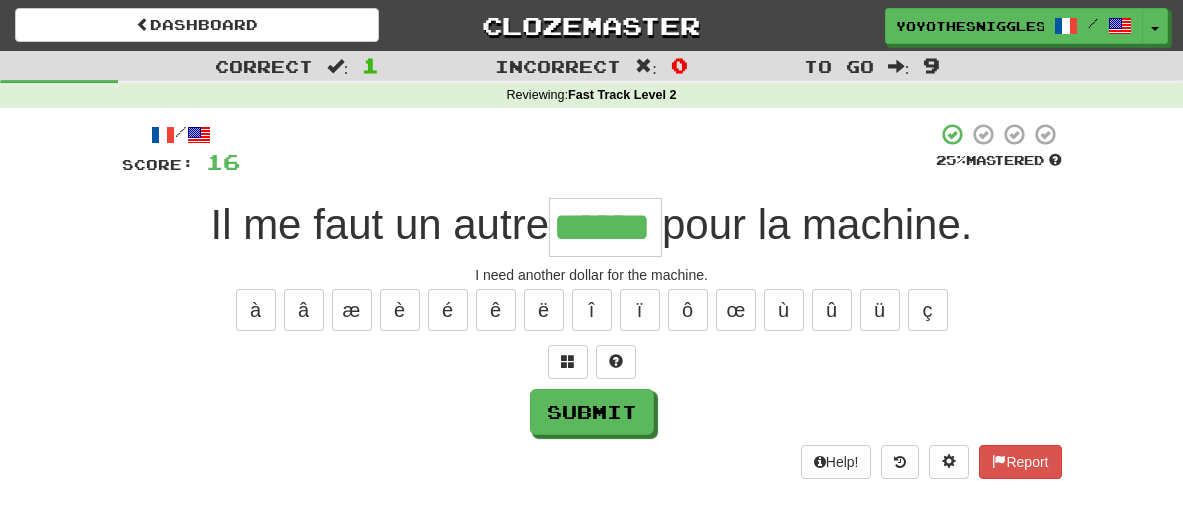 type on "******" 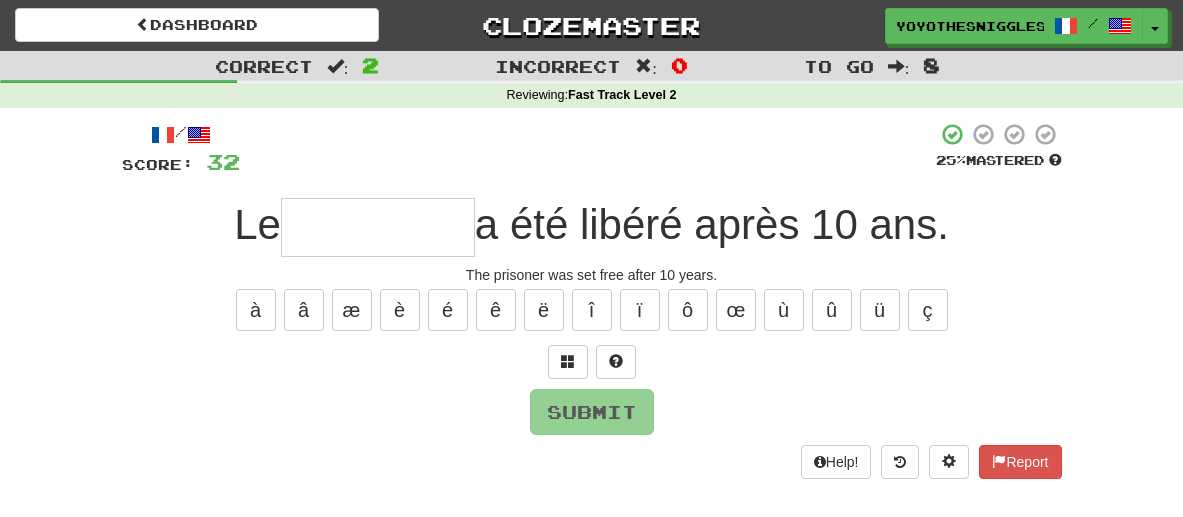 click at bounding box center [378, 227] 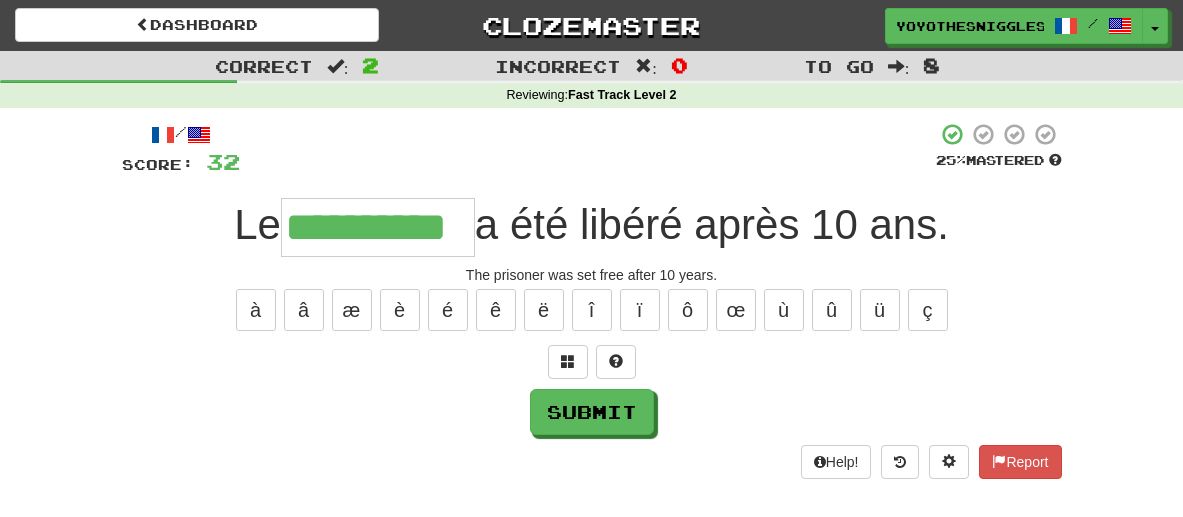 type on "**********" 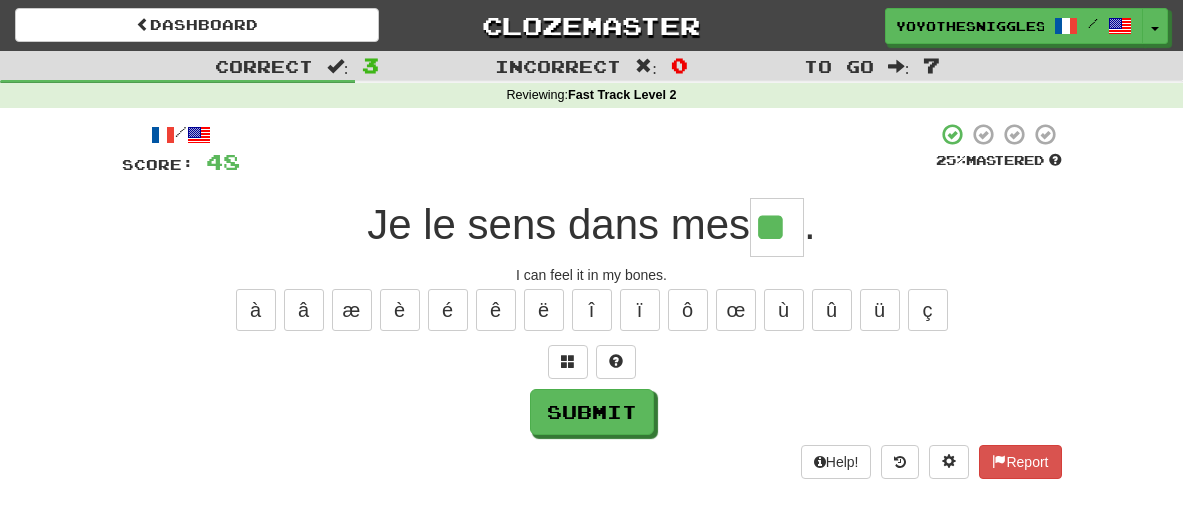 type on "**" 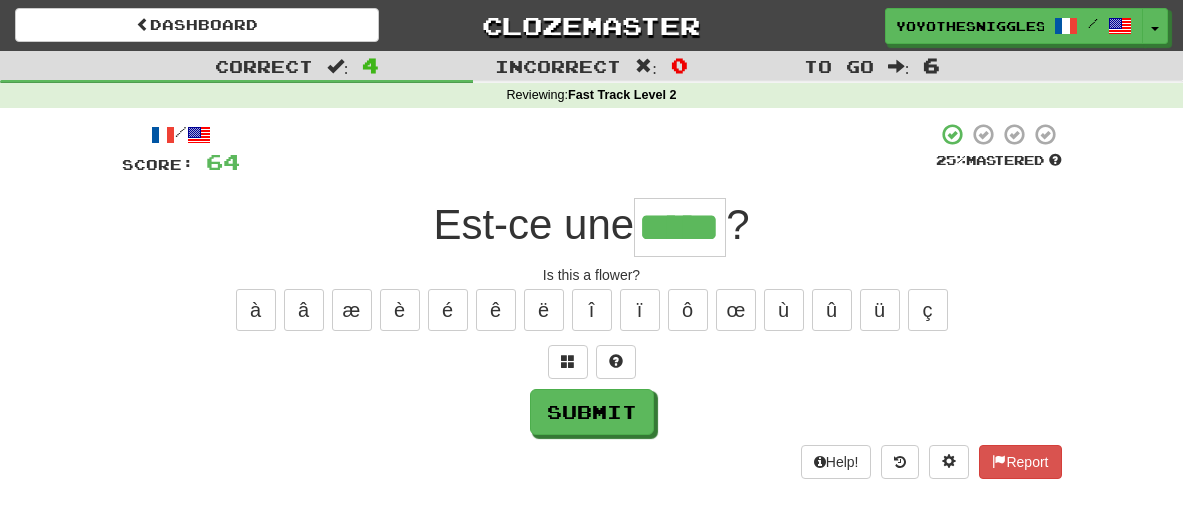 type on "*****" 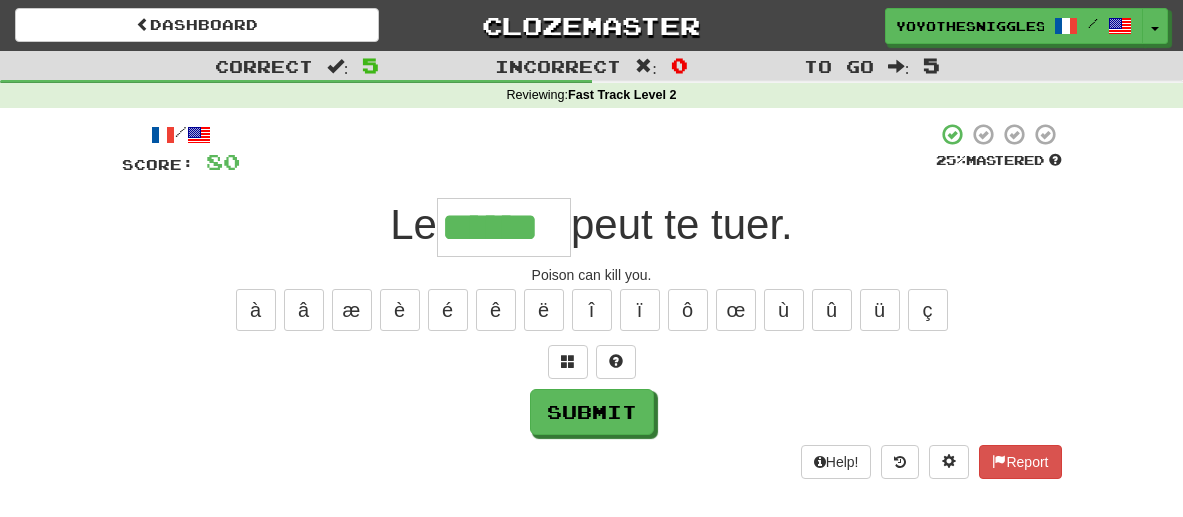 type on "******" 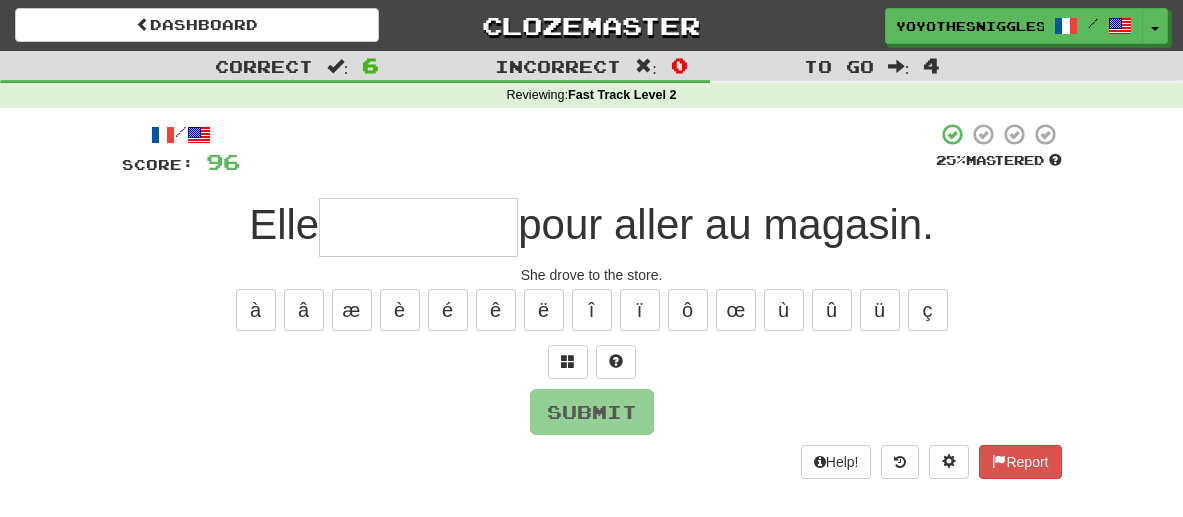 type on "*" 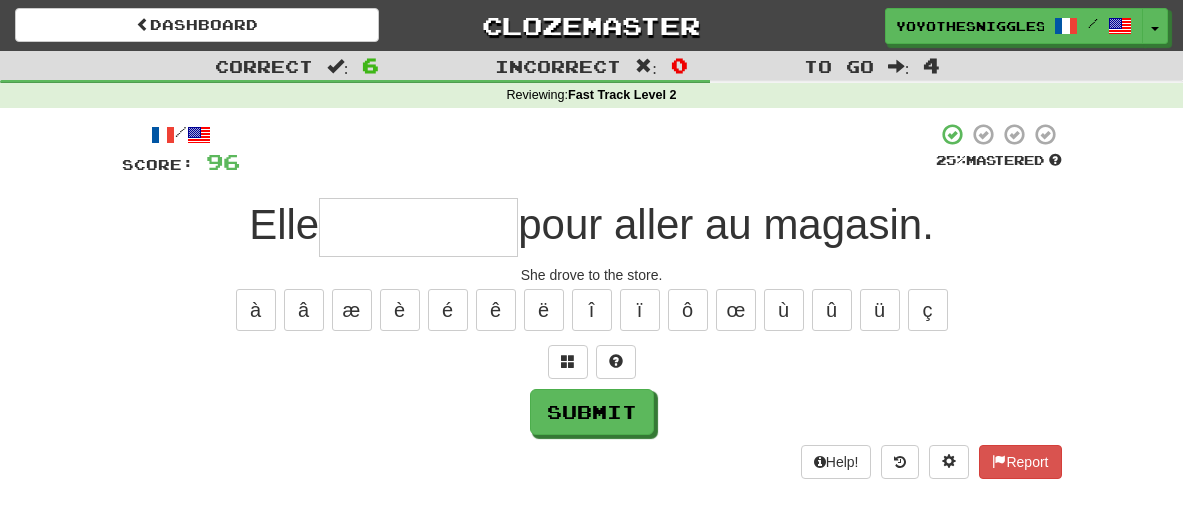 type on "*" 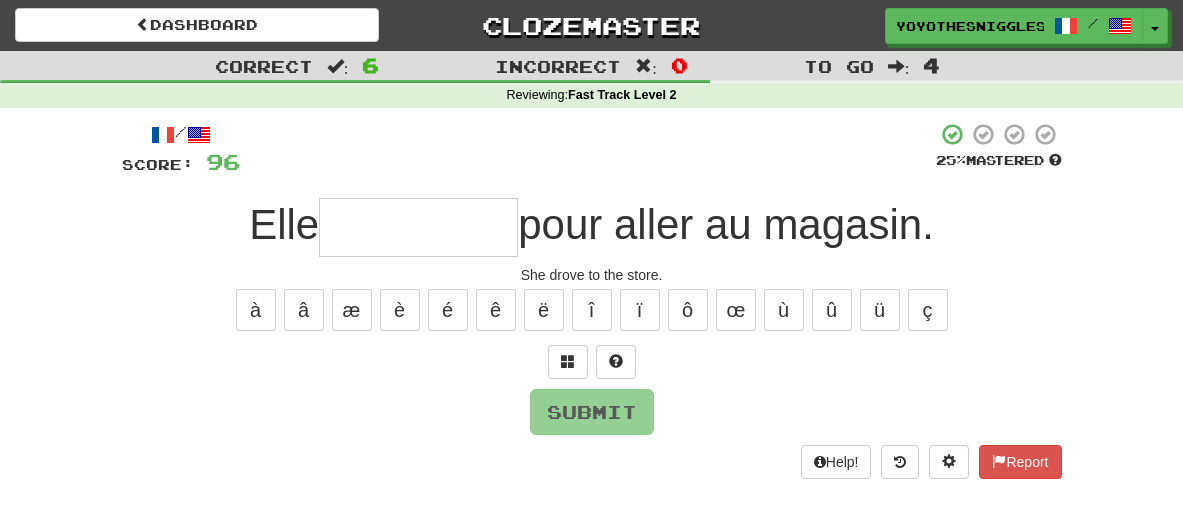 type on "*" 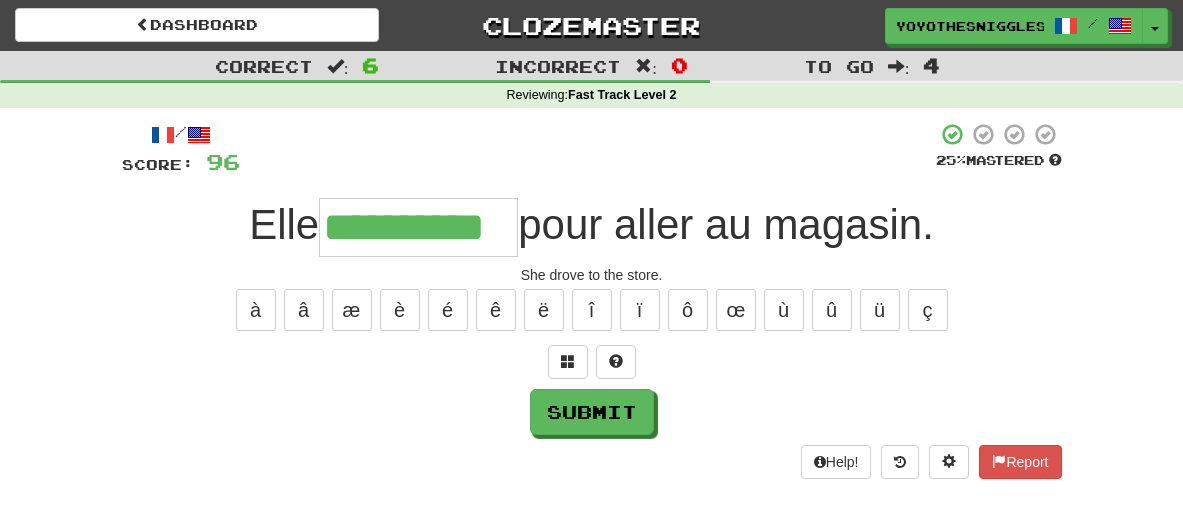 type on "**********" 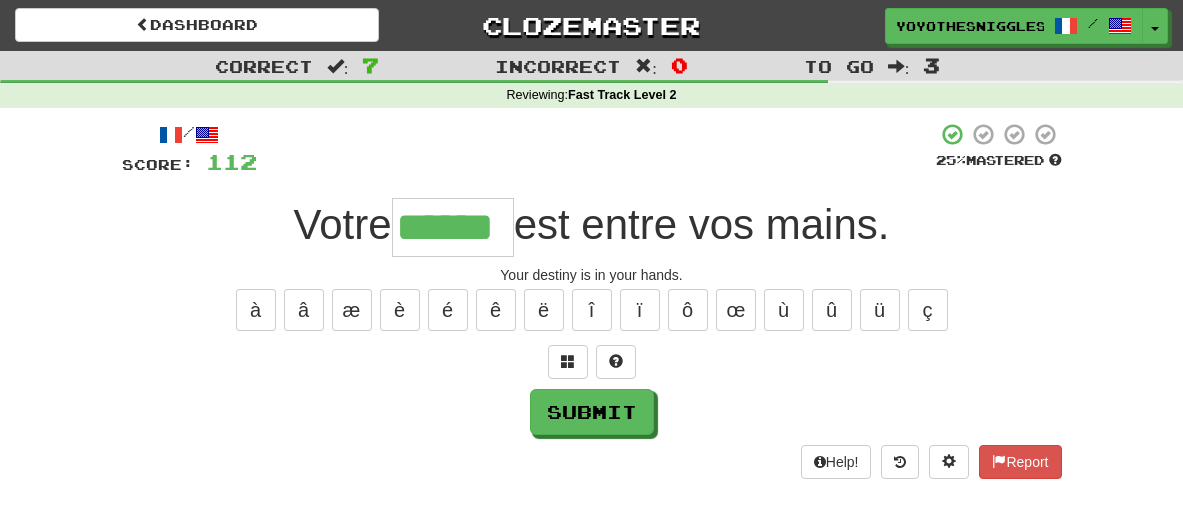 type on "******" 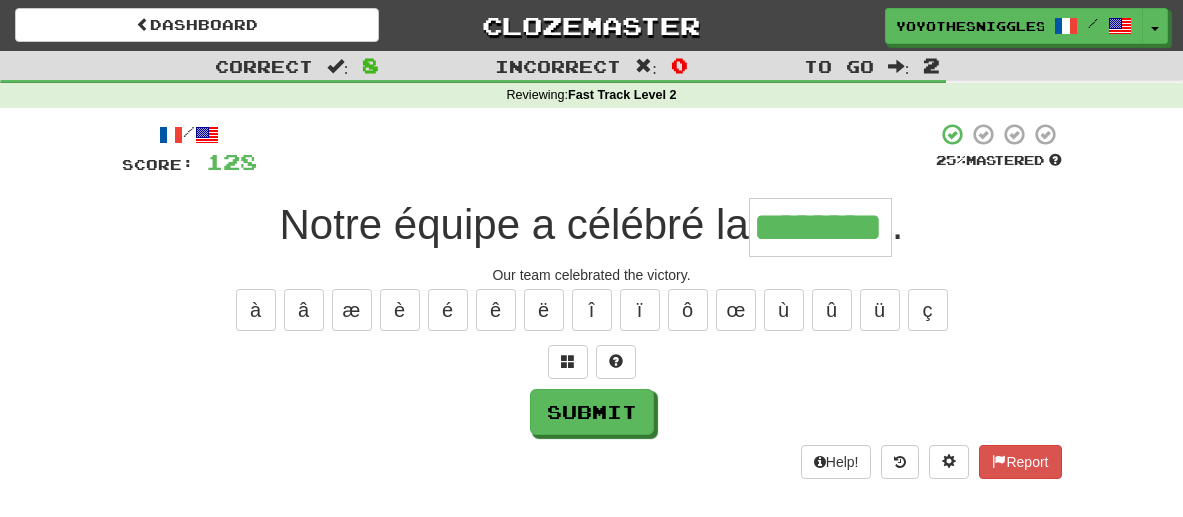 type on "********" 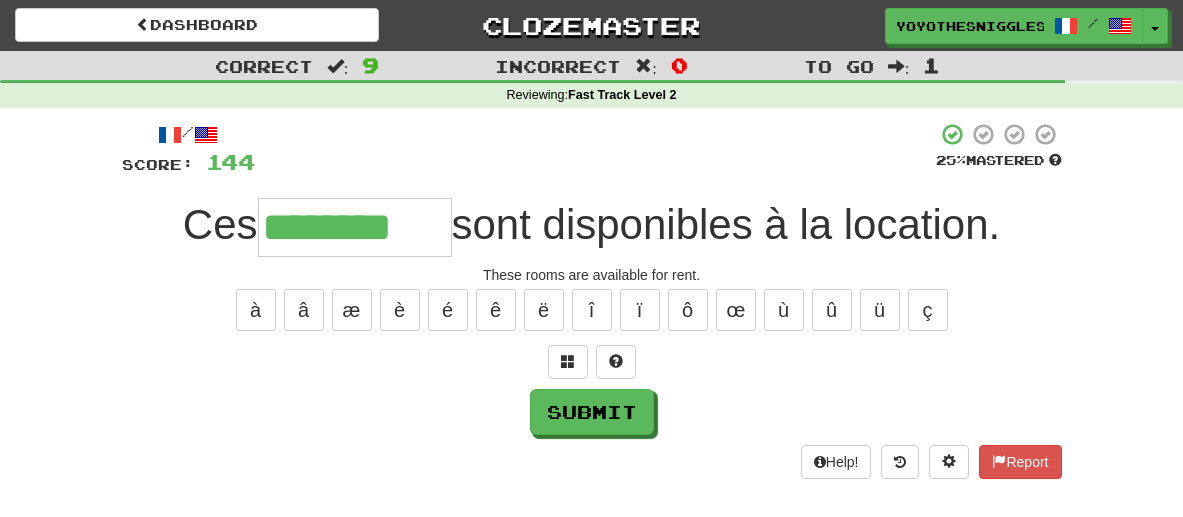 type on "********" 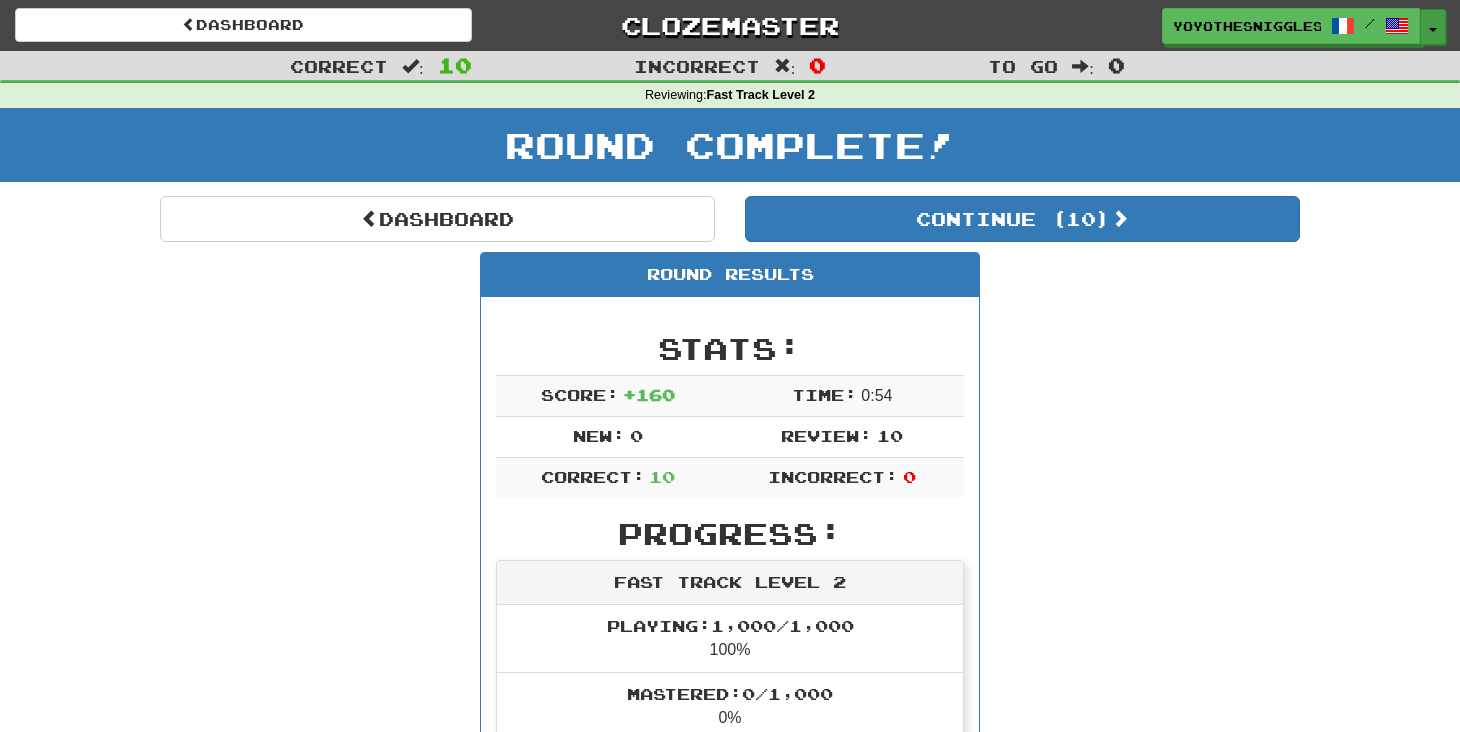 click on "Toggle Dropdown" at bounding box center (1433, 27) 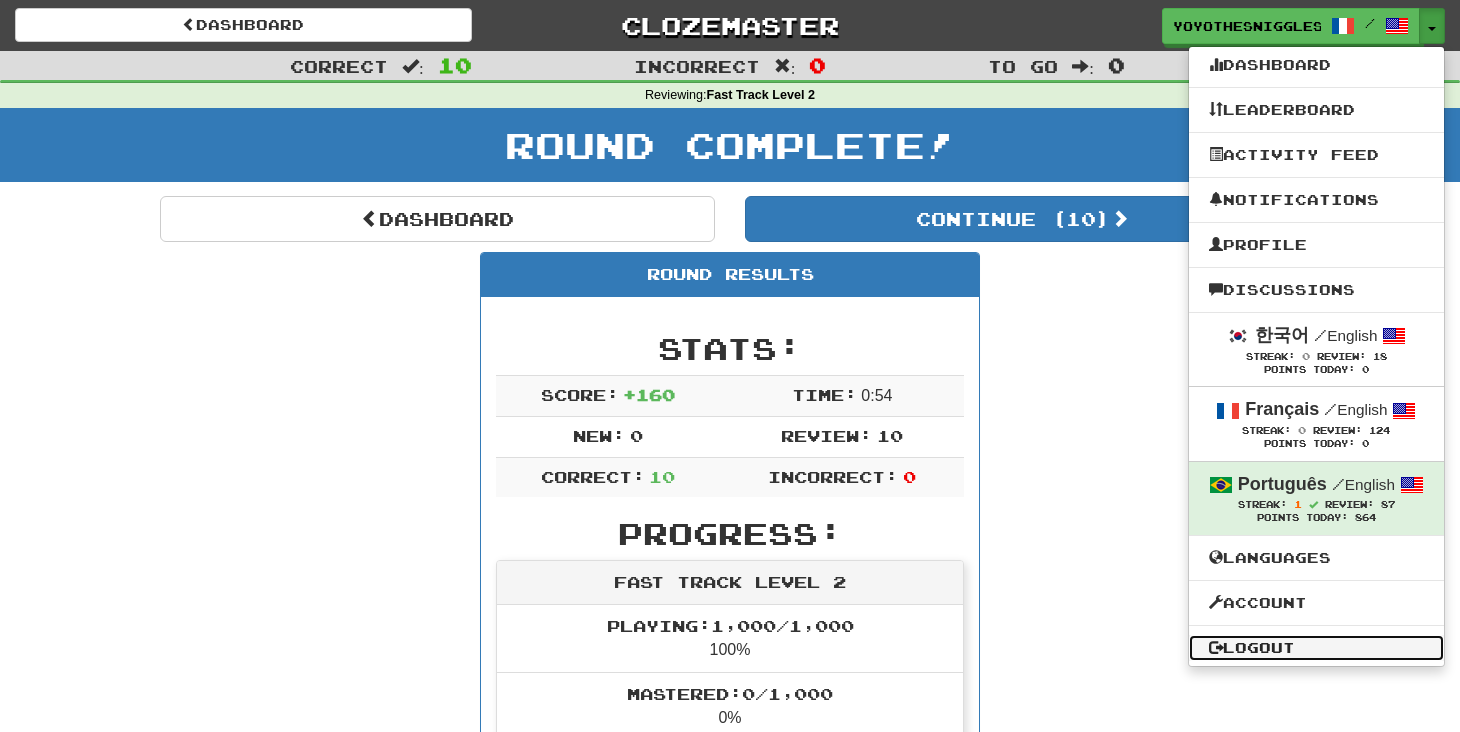 click on "Logout" at bounding box center [1316, 648] 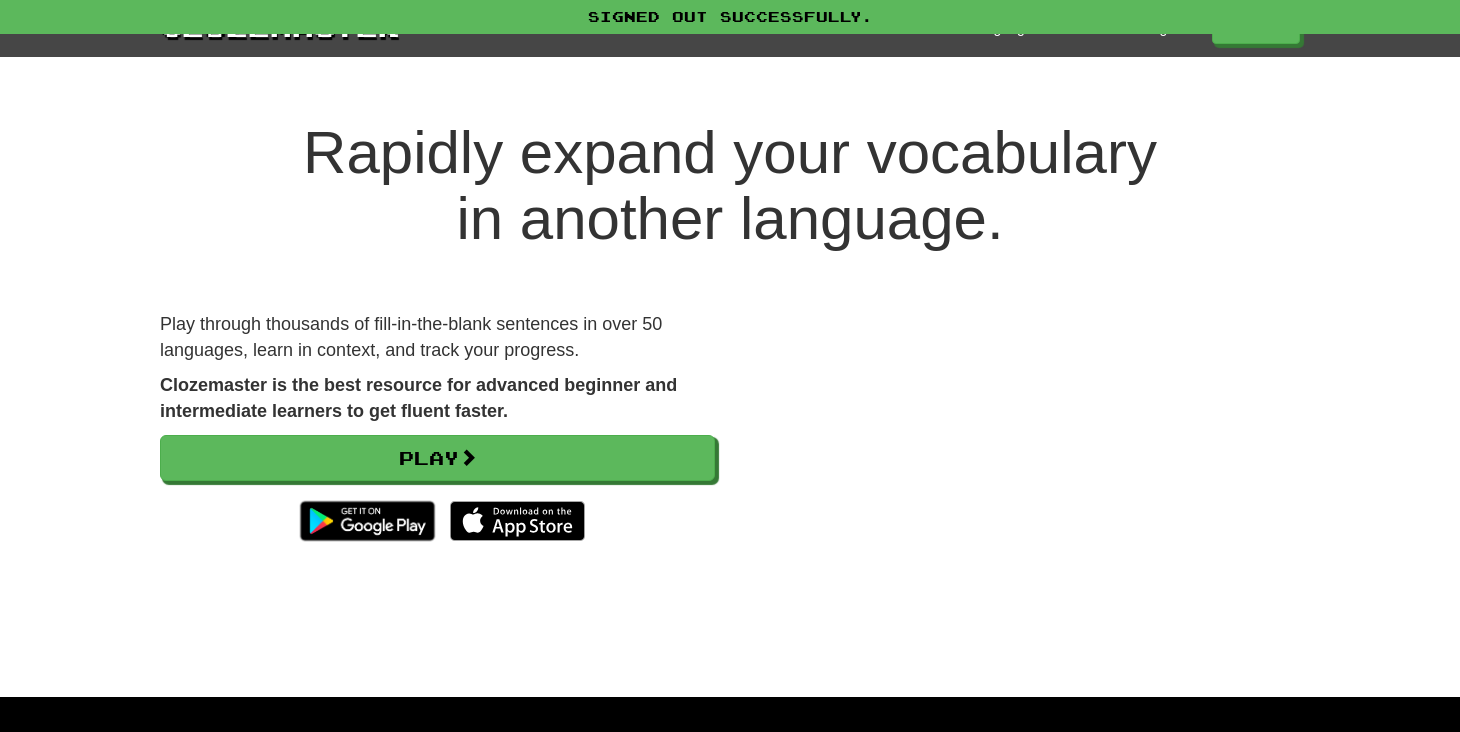 scroll, scrollTop: 0, scrollLeft: 0, axis: both 